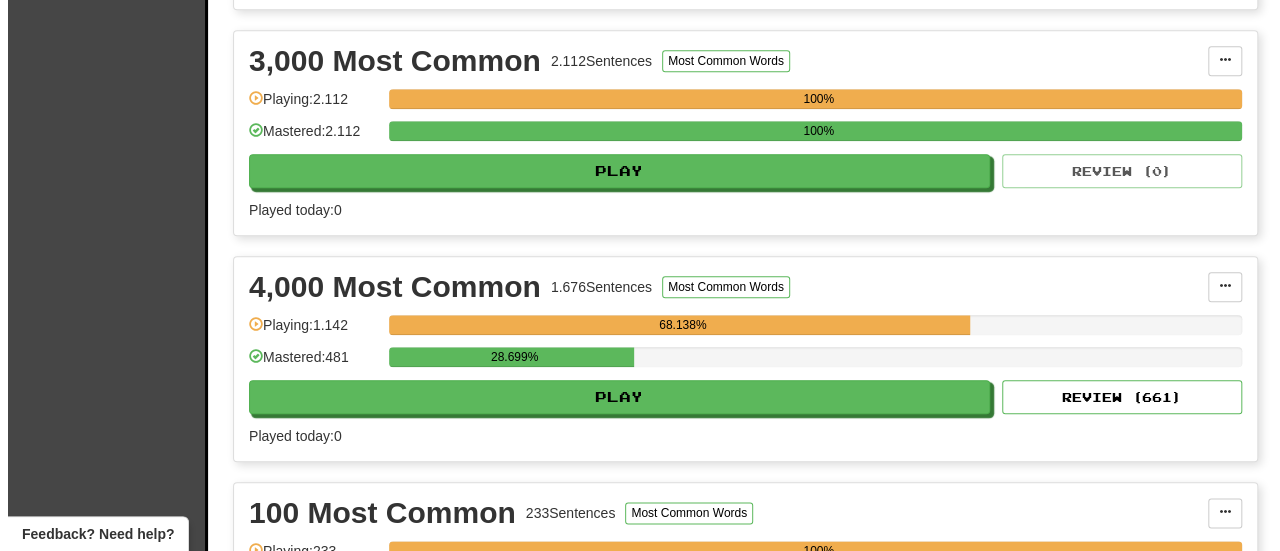 scroll, scrollTop: 928, scrollLeft: 0, axis: vertical 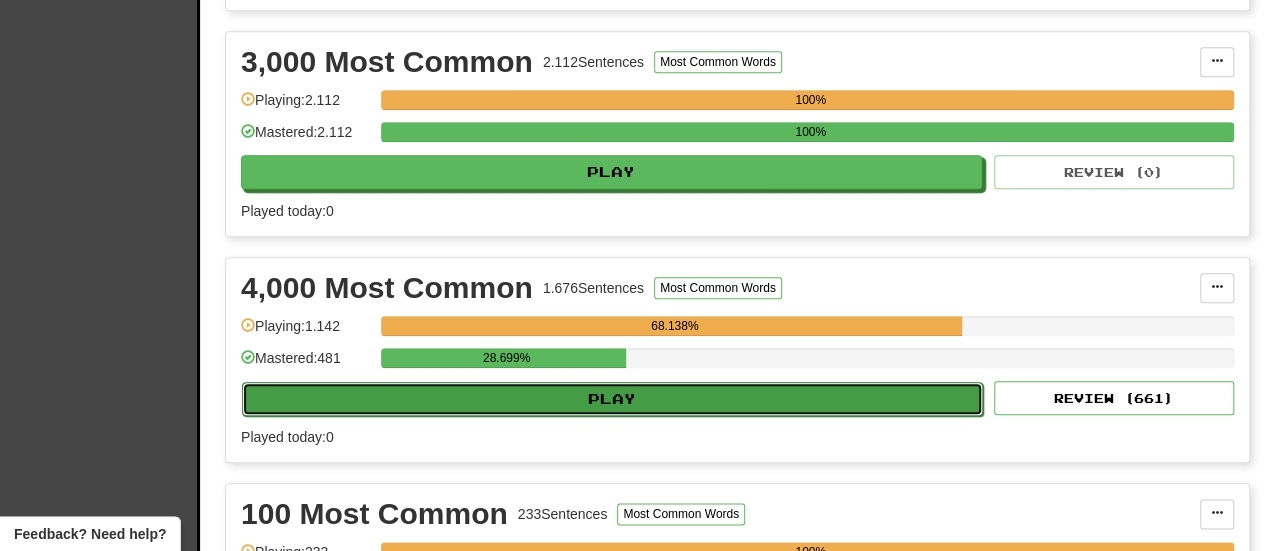 click on "Play" at bounding box center [612, 399] 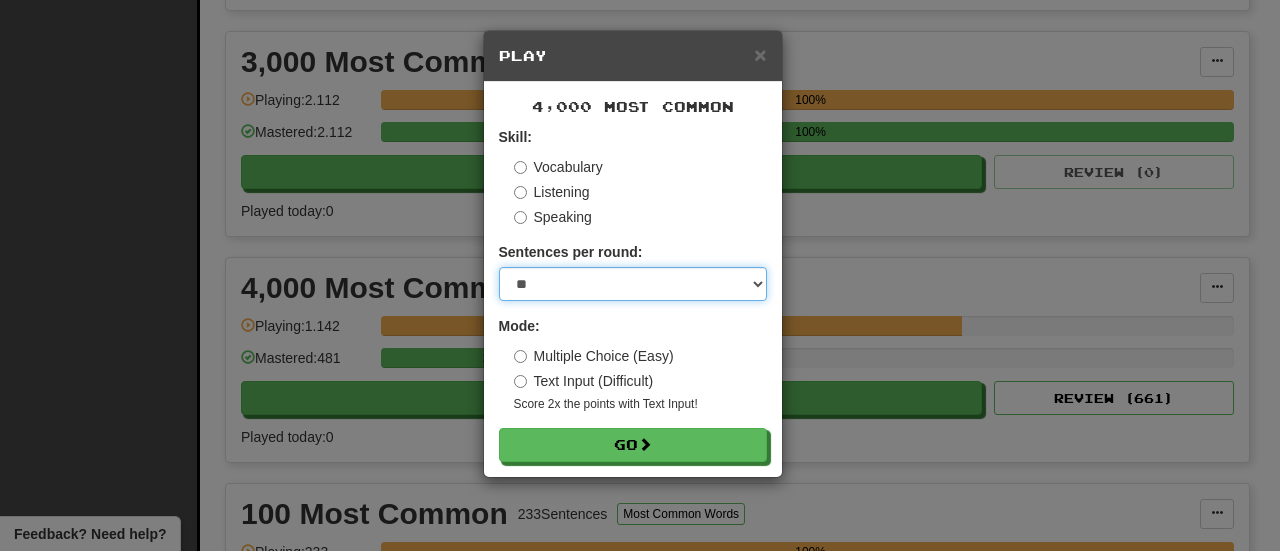 click on "* ** ** ** ** ** *** ********" at bounding box center (633, 284) 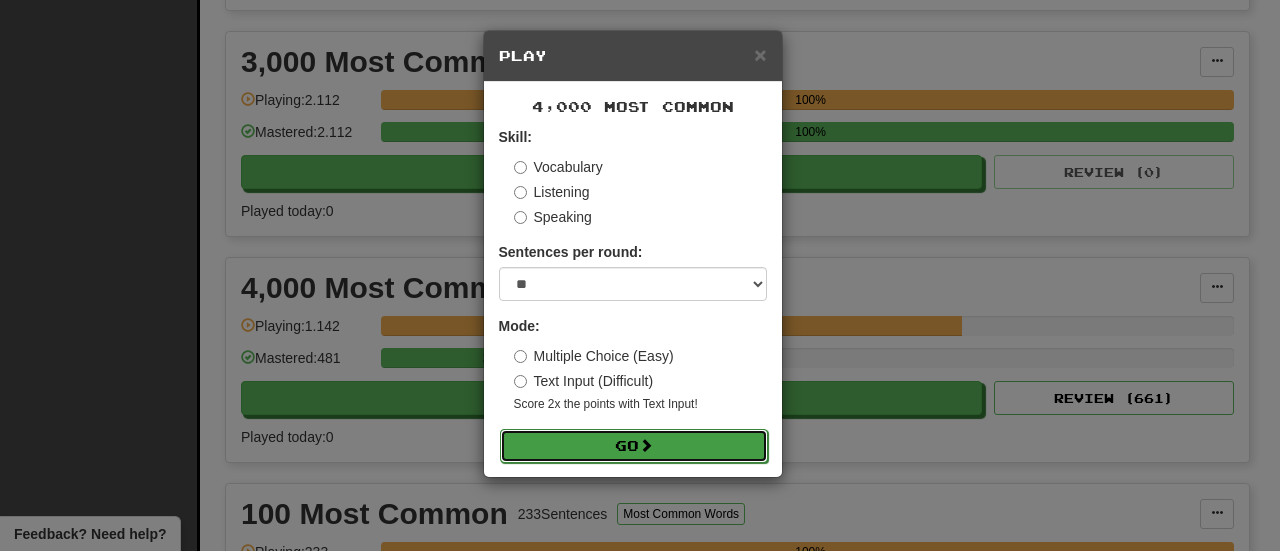 click on "Go" at bounding box center (634, 446) 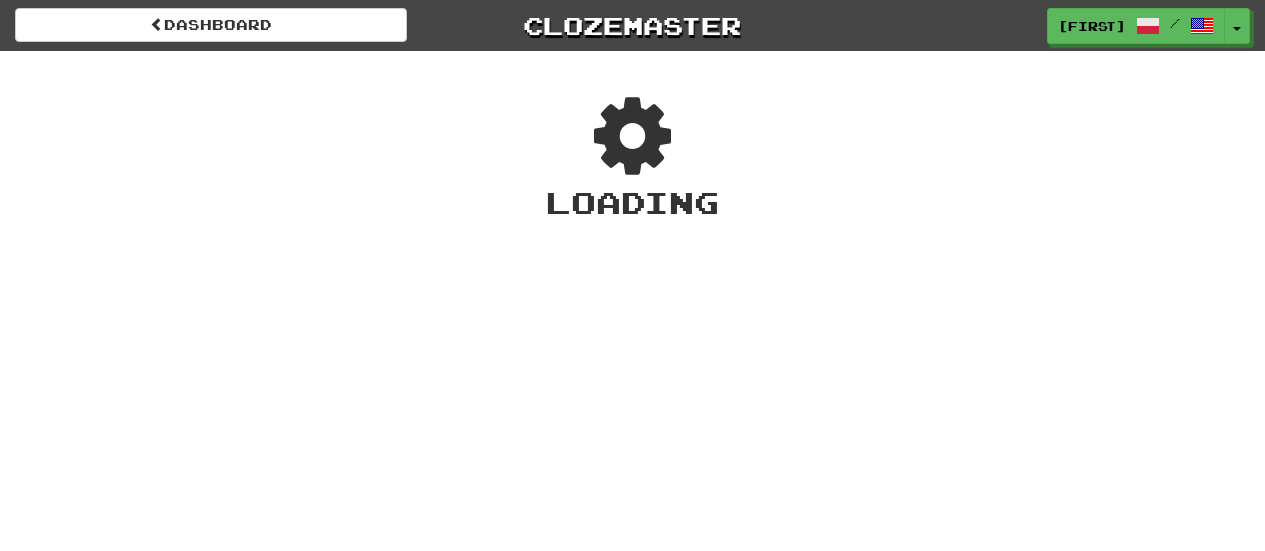 scroll, scrollTop: 0, scrollLeft: 0, axis: both 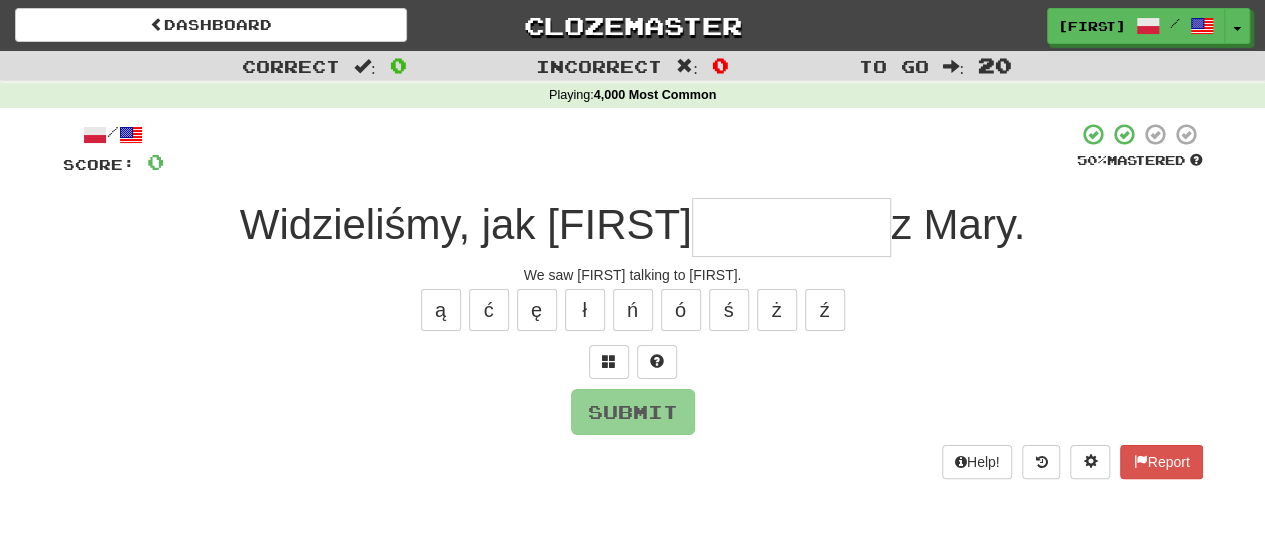 type on "*" 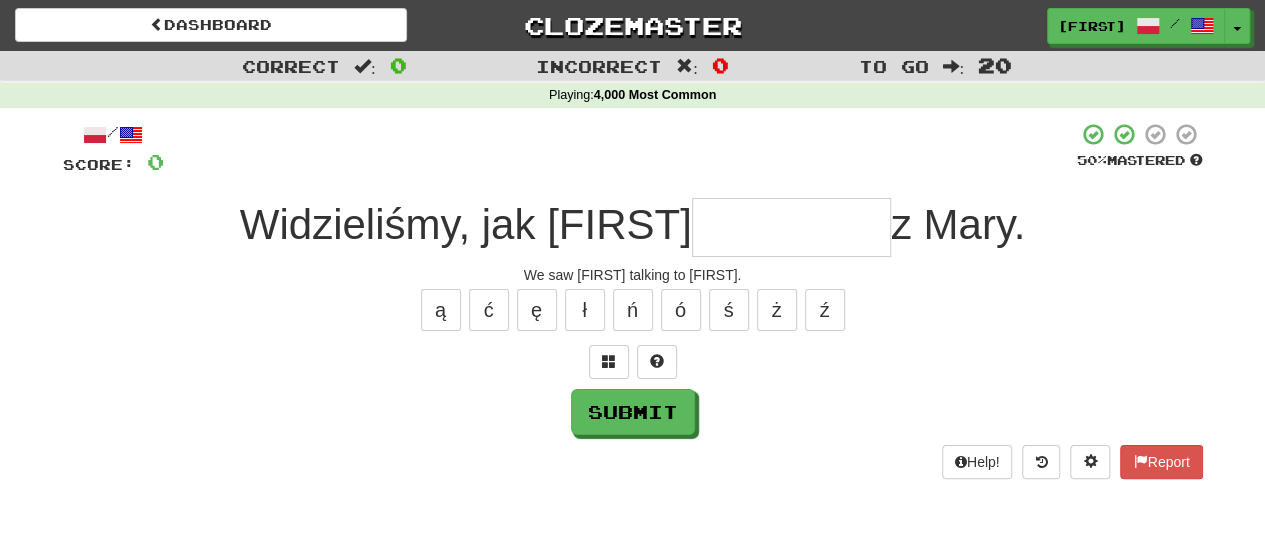 type on "*" 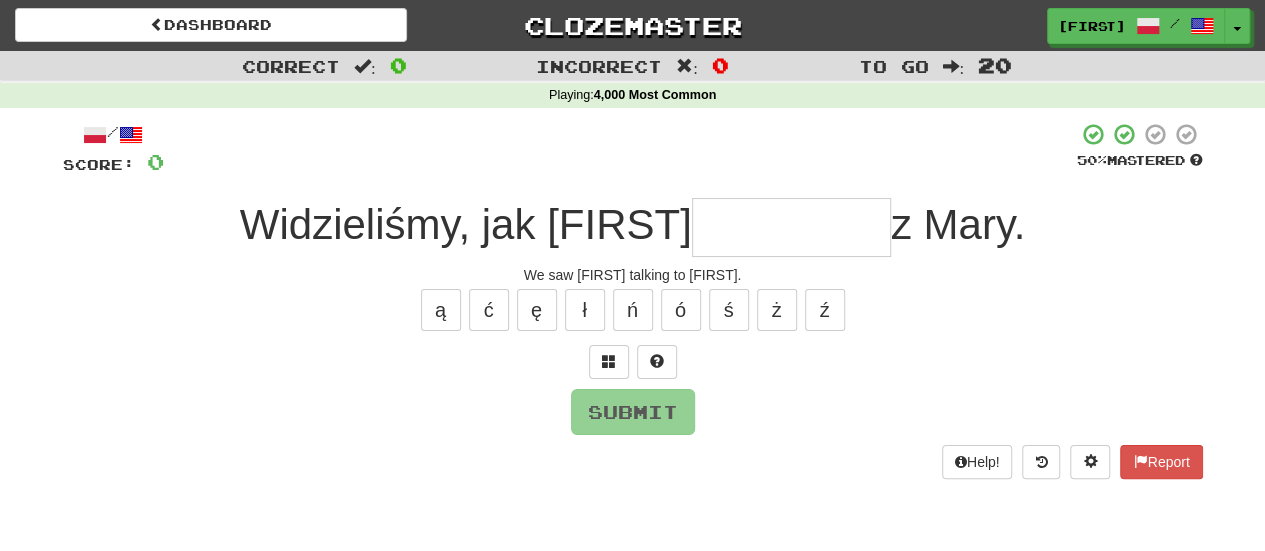 type on "*" 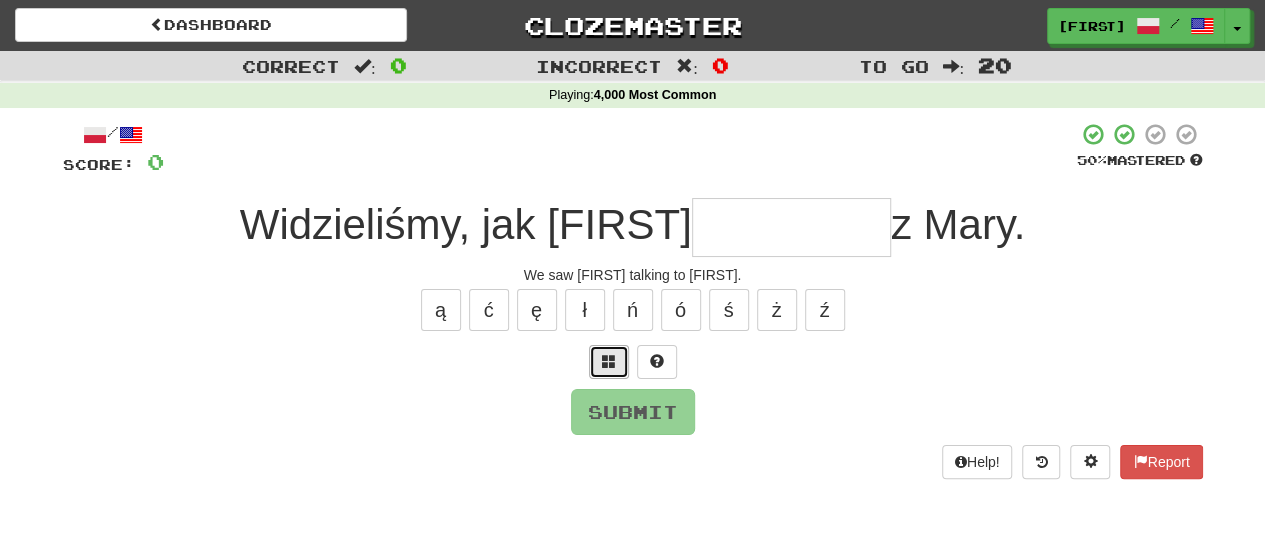 click at bounding box center (609, 361) 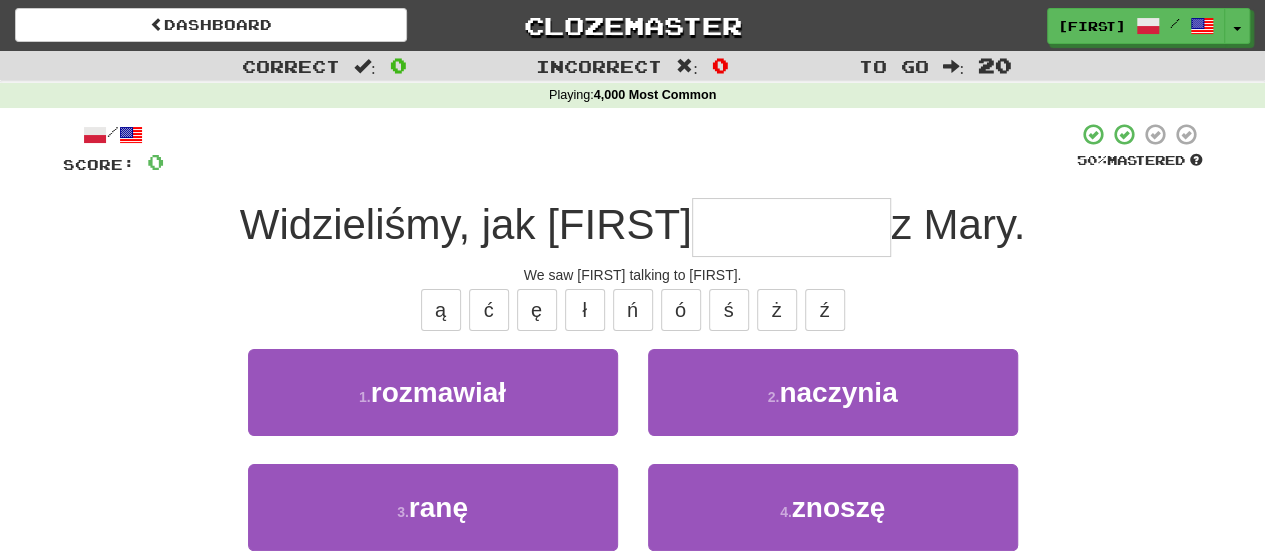 click at bounding box center [791, 227] 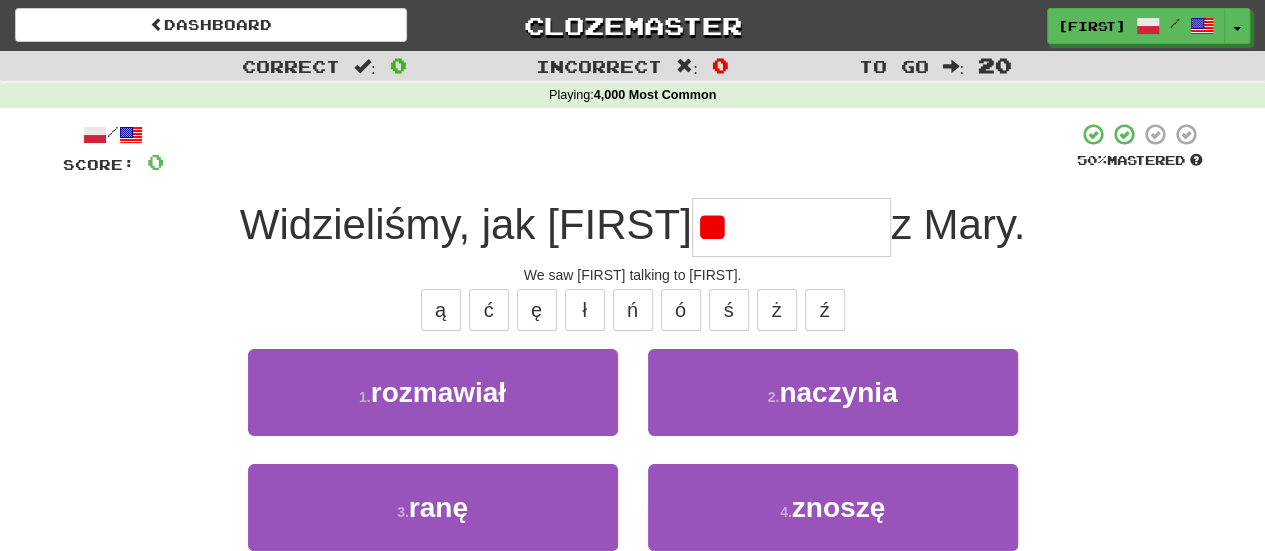 type on "*" 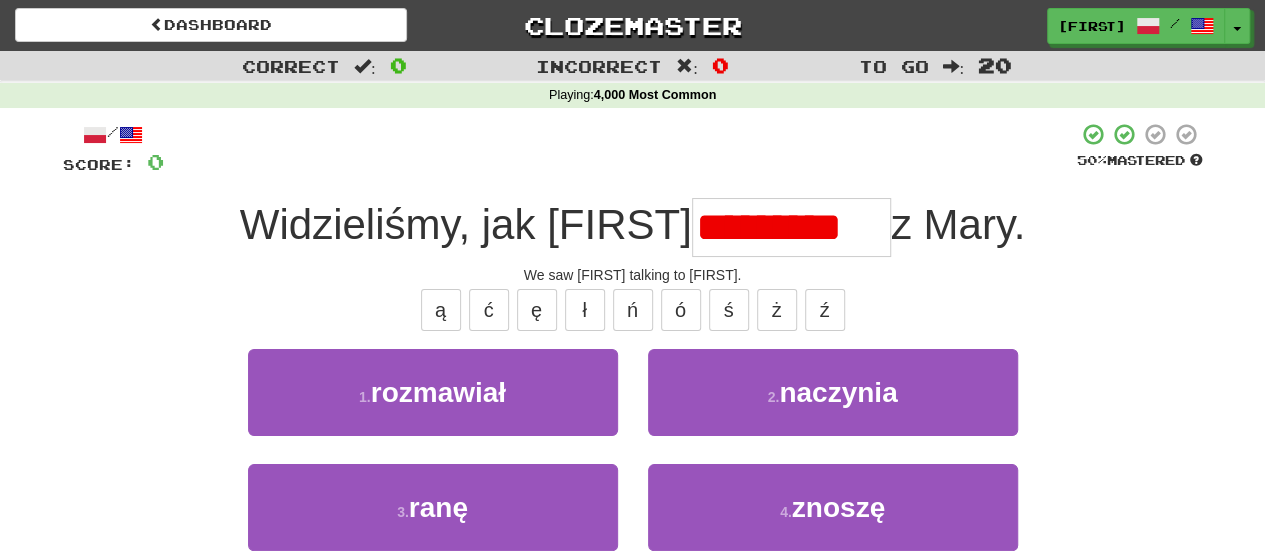 click on "*********" at bounding box center (791, 227) 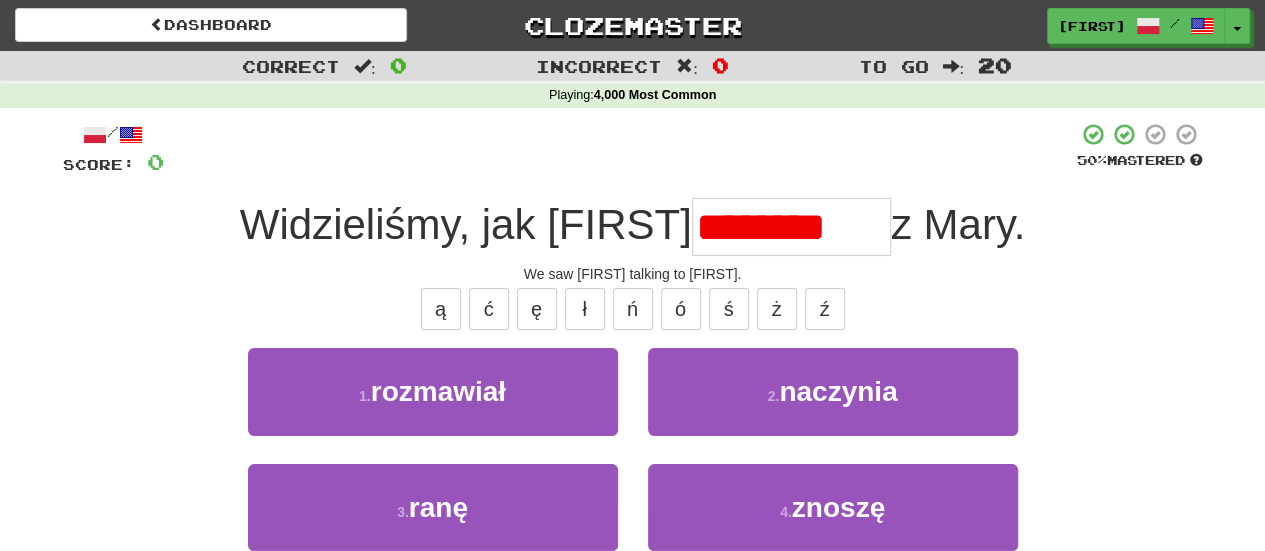 scroll, scrollTop: 0, scrollLeft: 0, axis: both 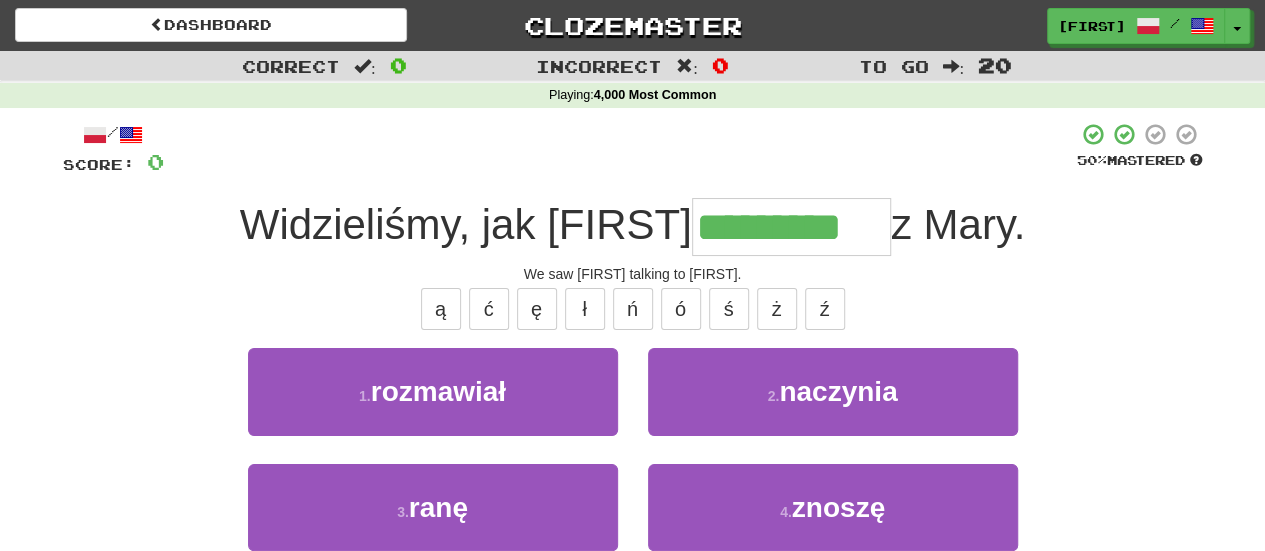 type on "*********" 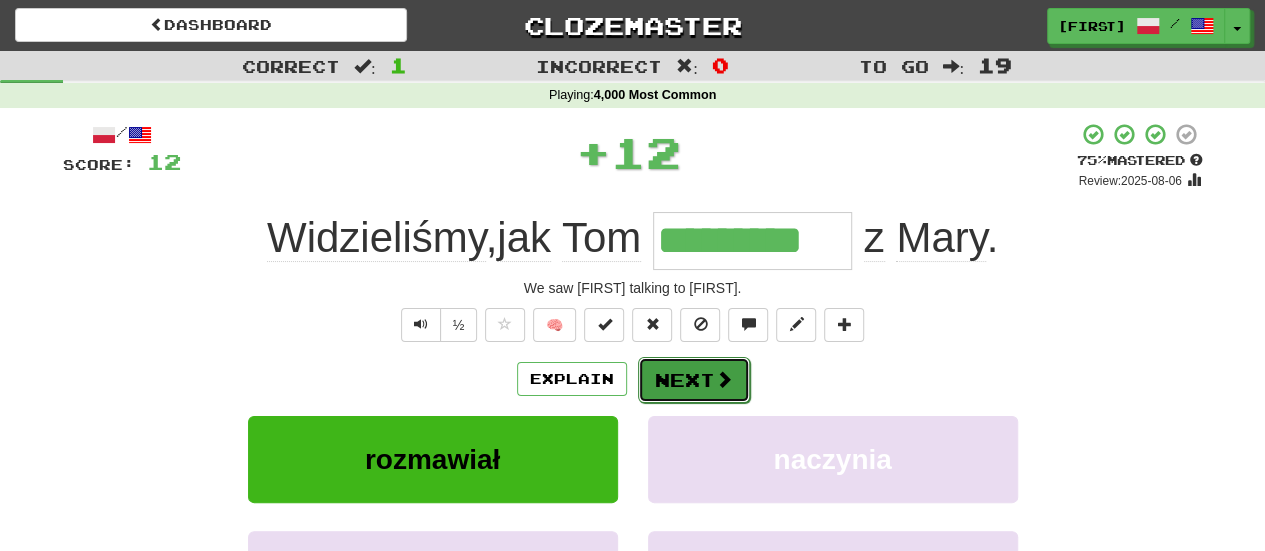 click on "Next" at bounding box center [694, 380] 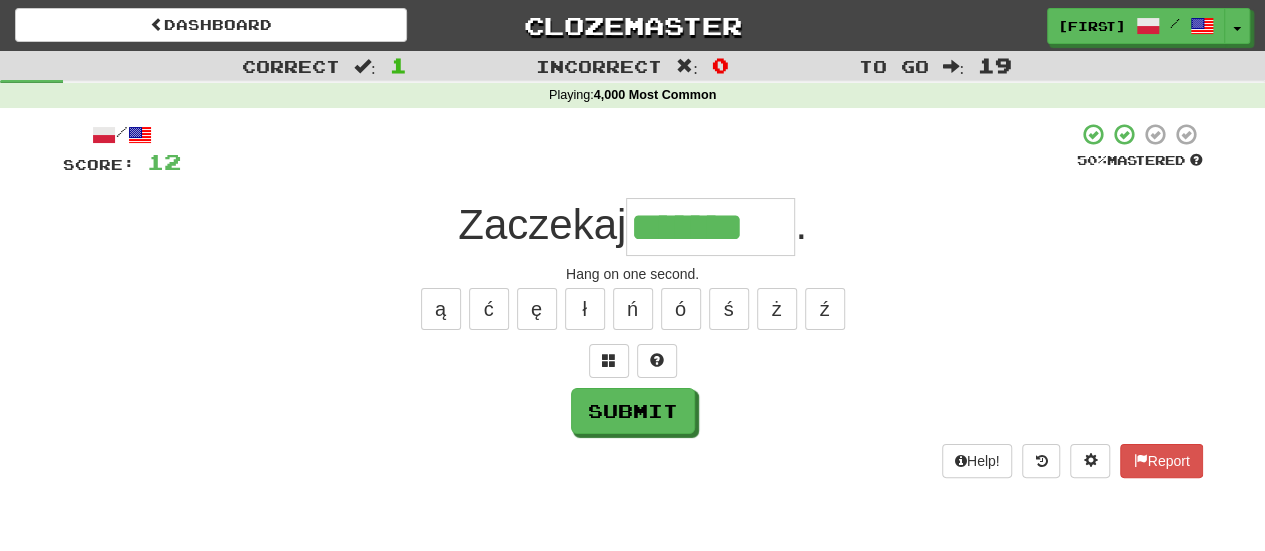 type on "*******" 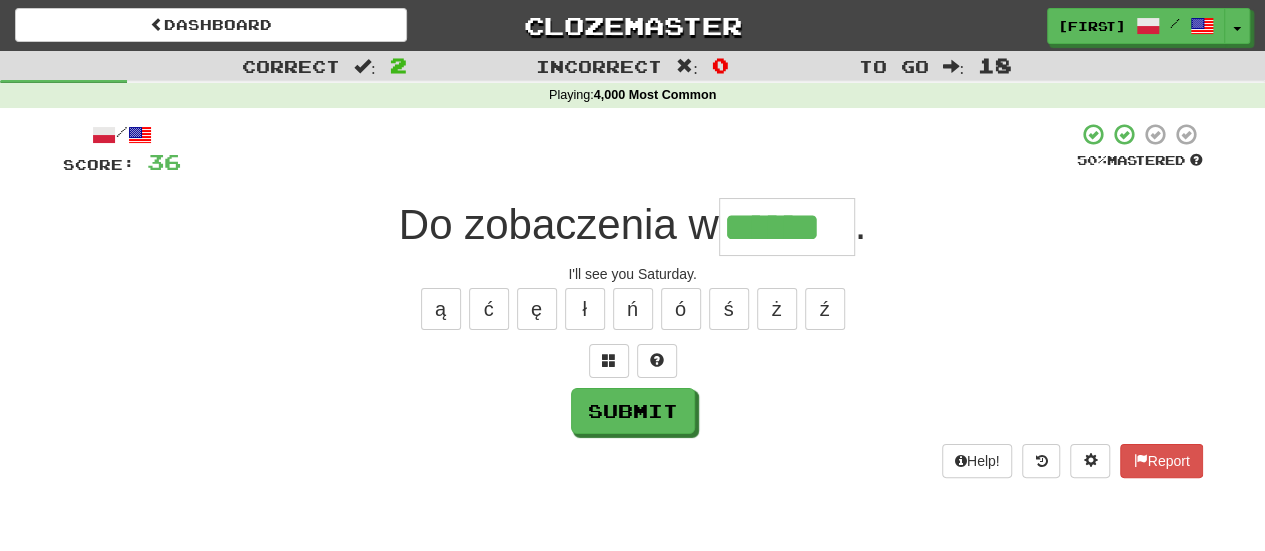 type on "******" 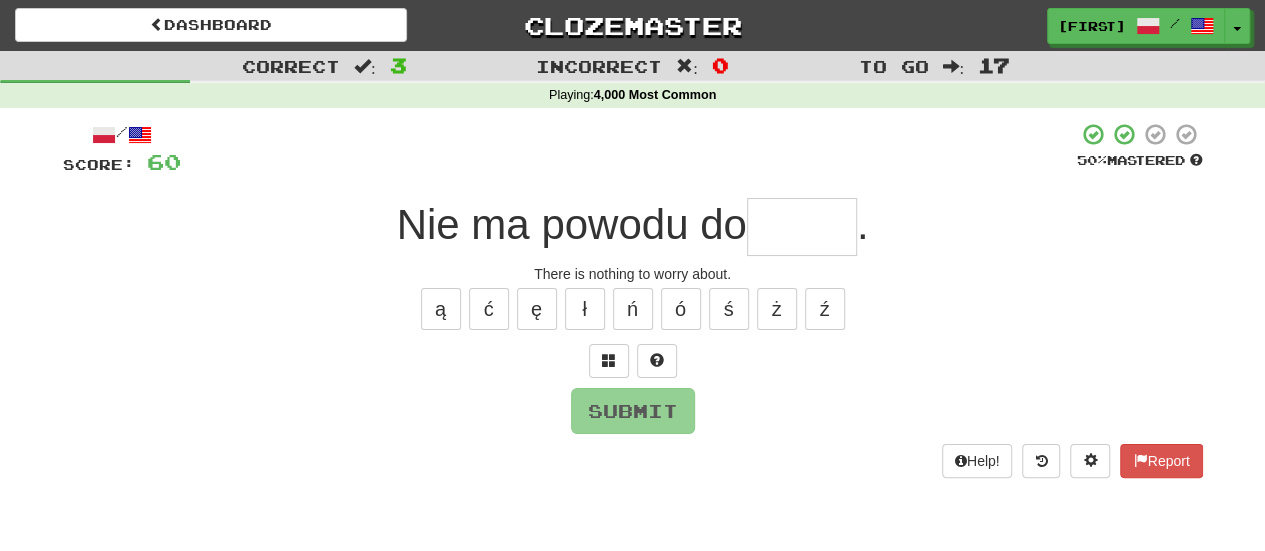 type on "*" 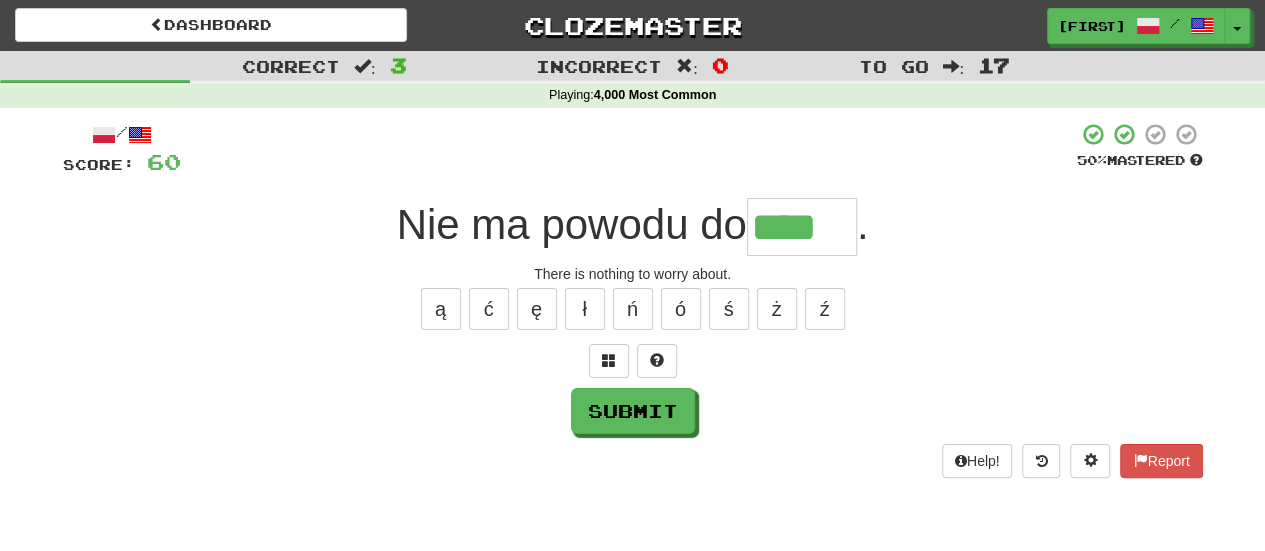 type on "****" 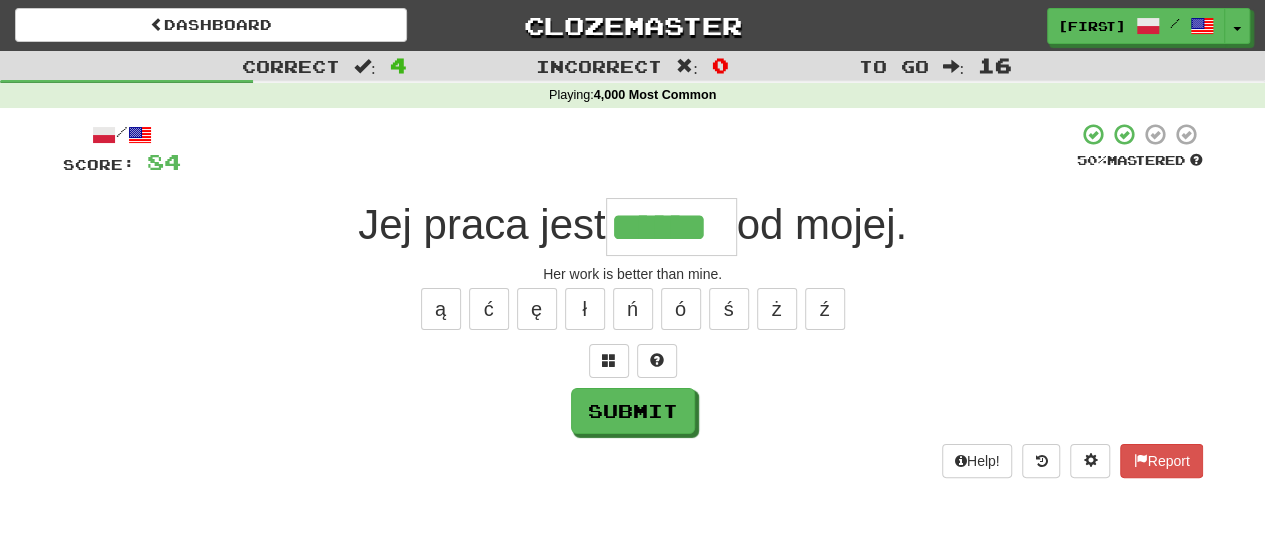 type on "******" 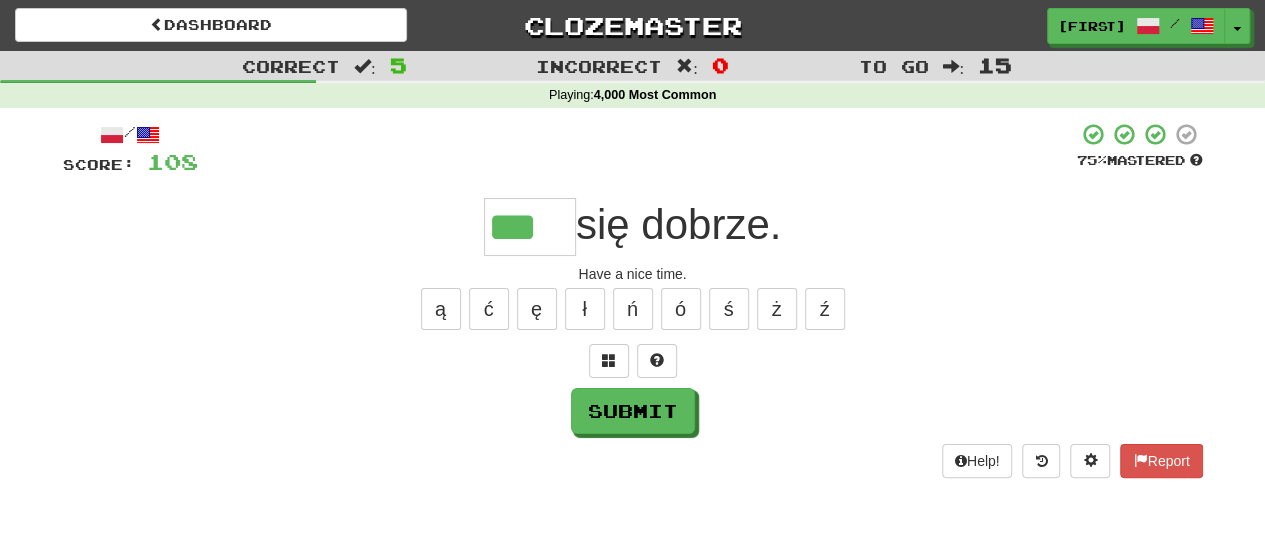 type on "***" 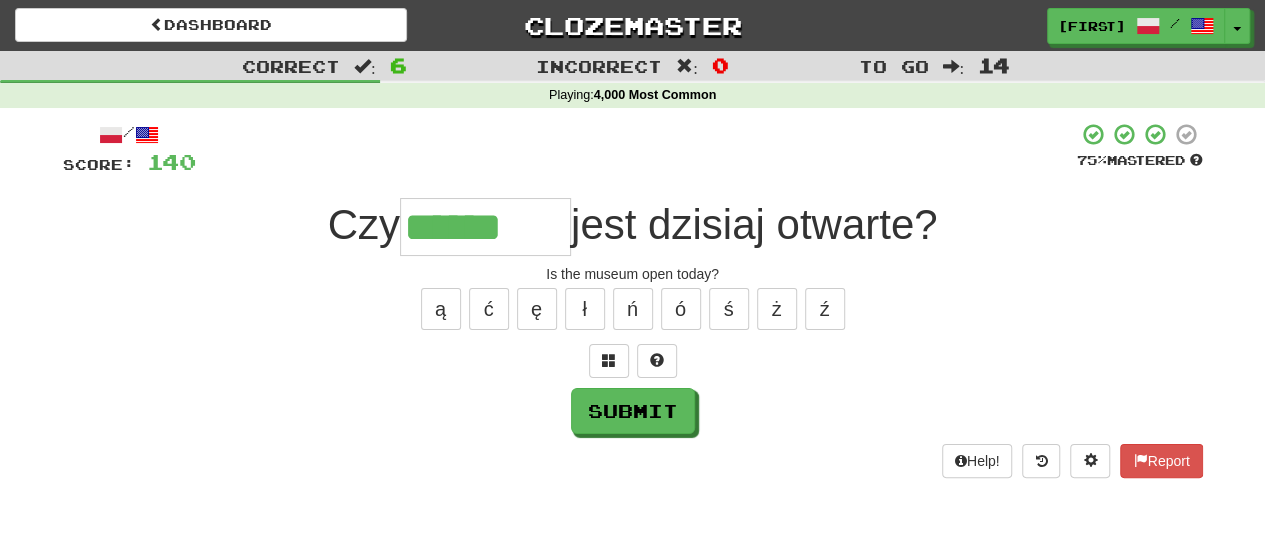 type on "******" 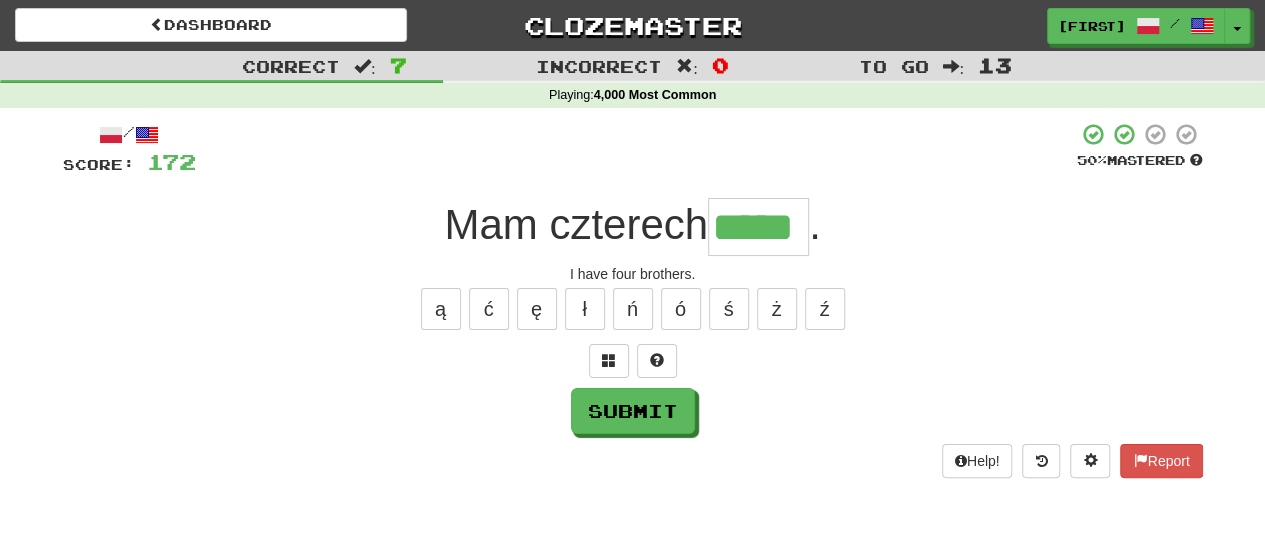 type on "*****" 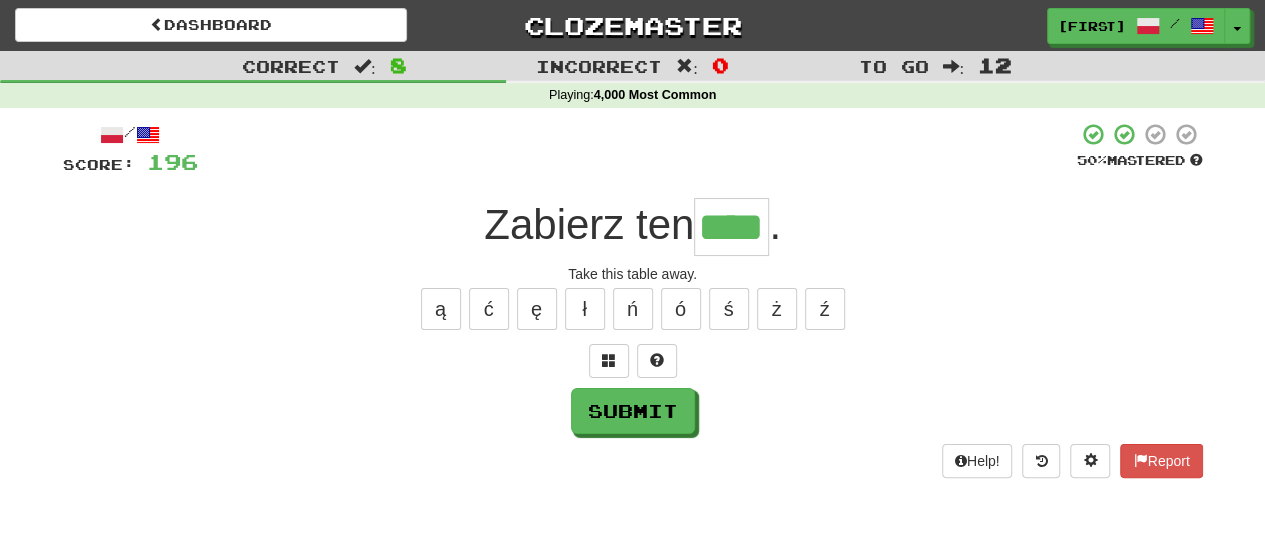 type on "****" 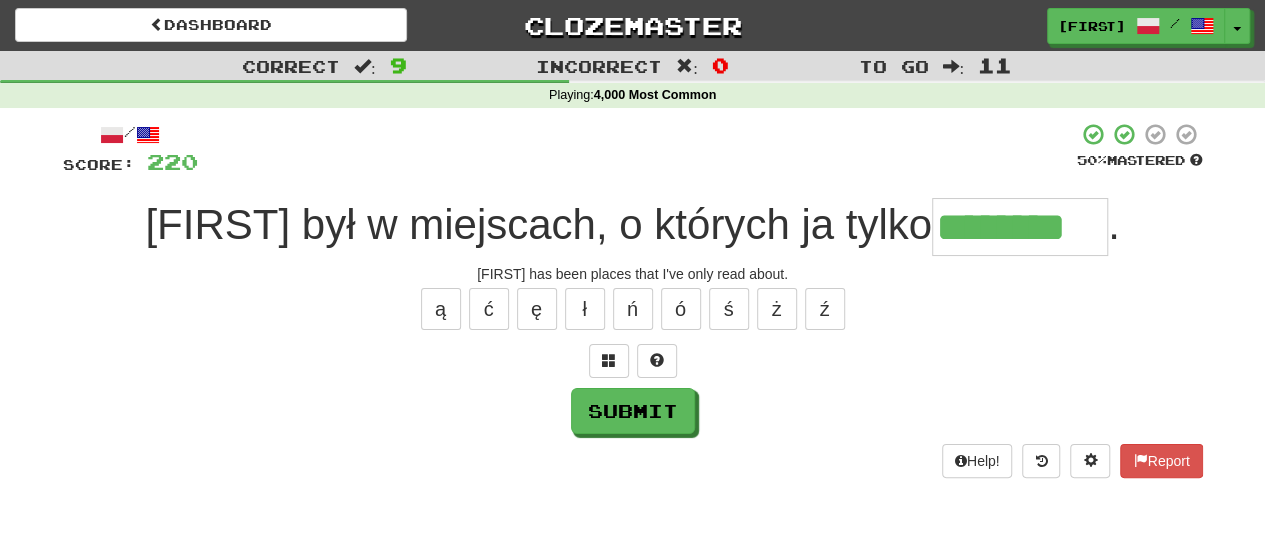 type on "********" 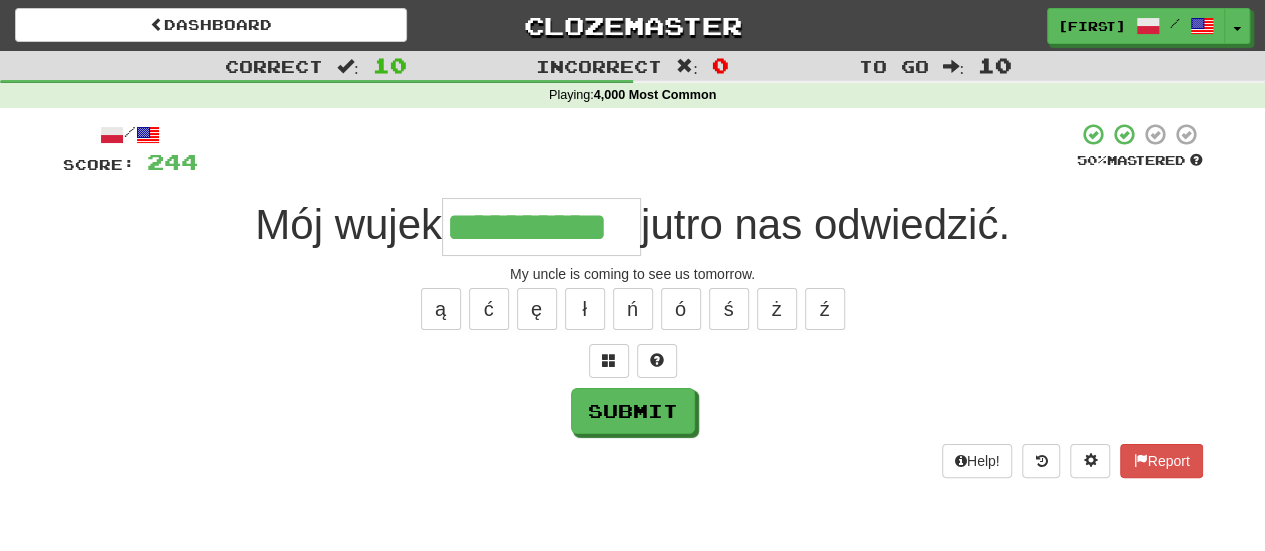 type on "**********" 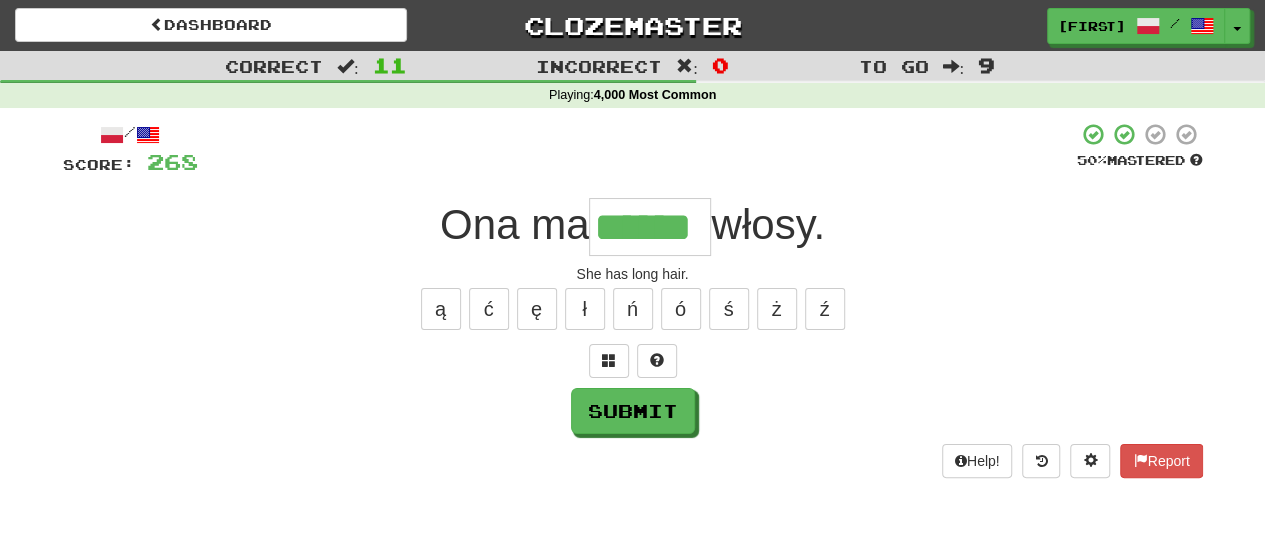type on "******" 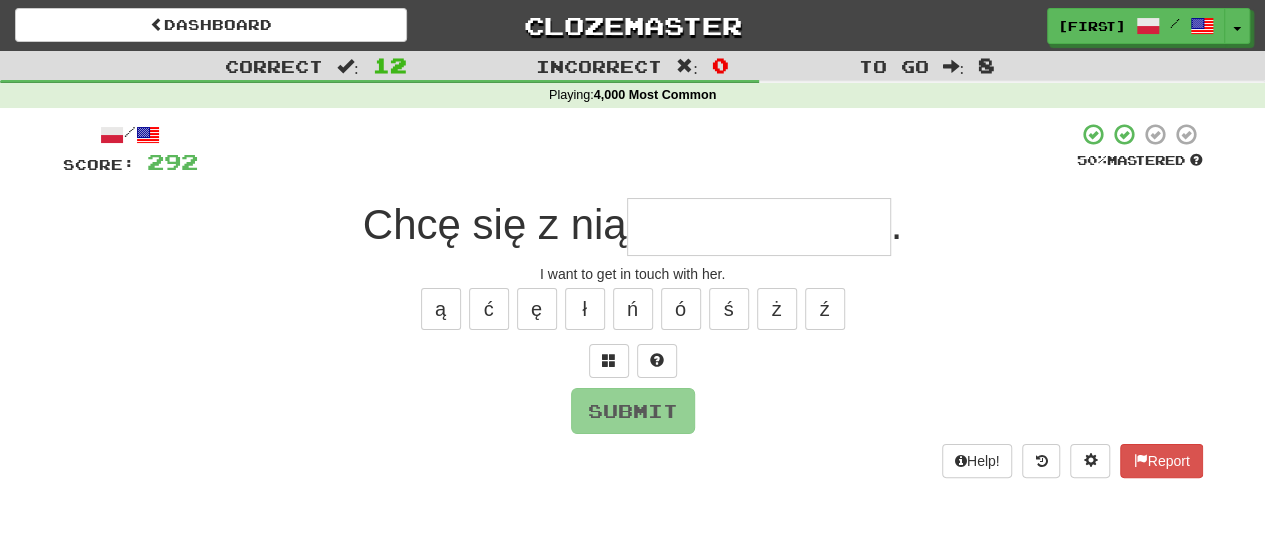 type on "*" 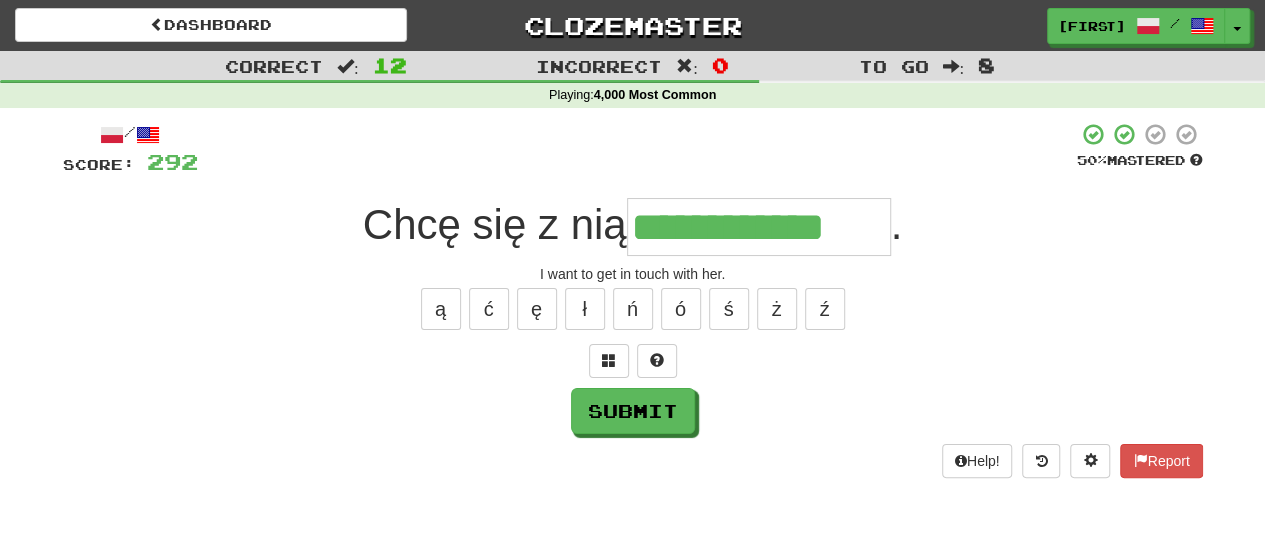 type on "**********" 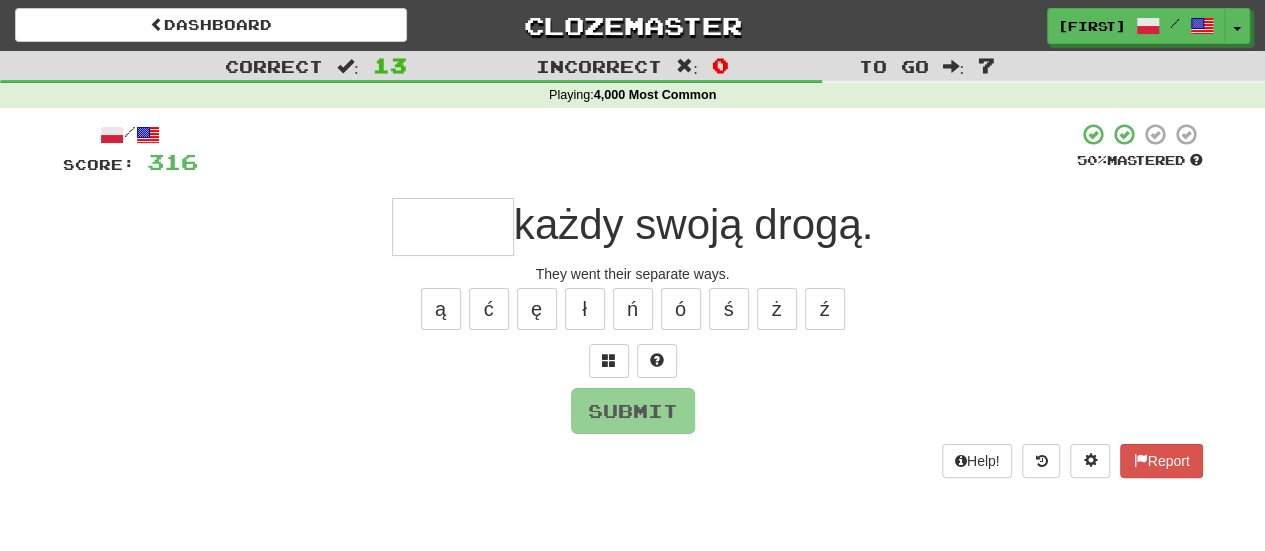 type on "*" 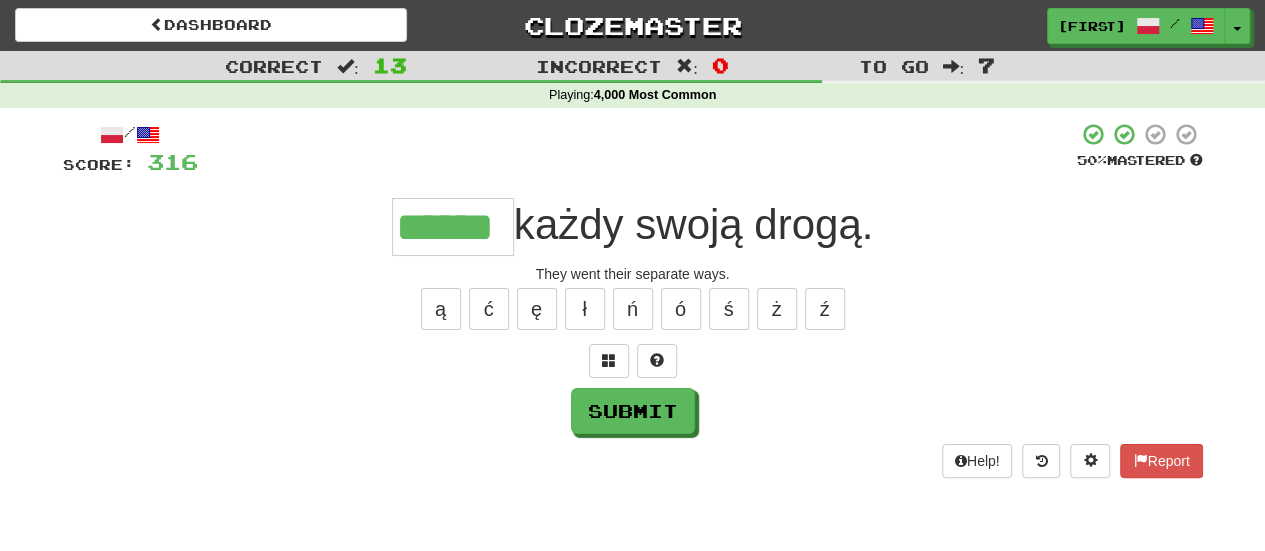 type on "******" 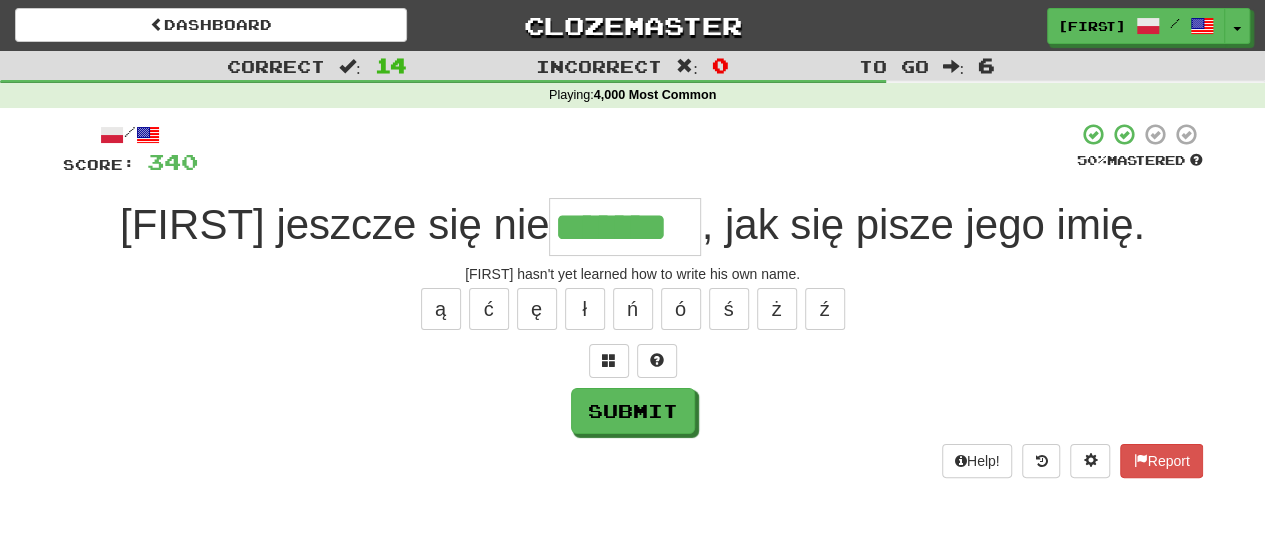 type on "*******" 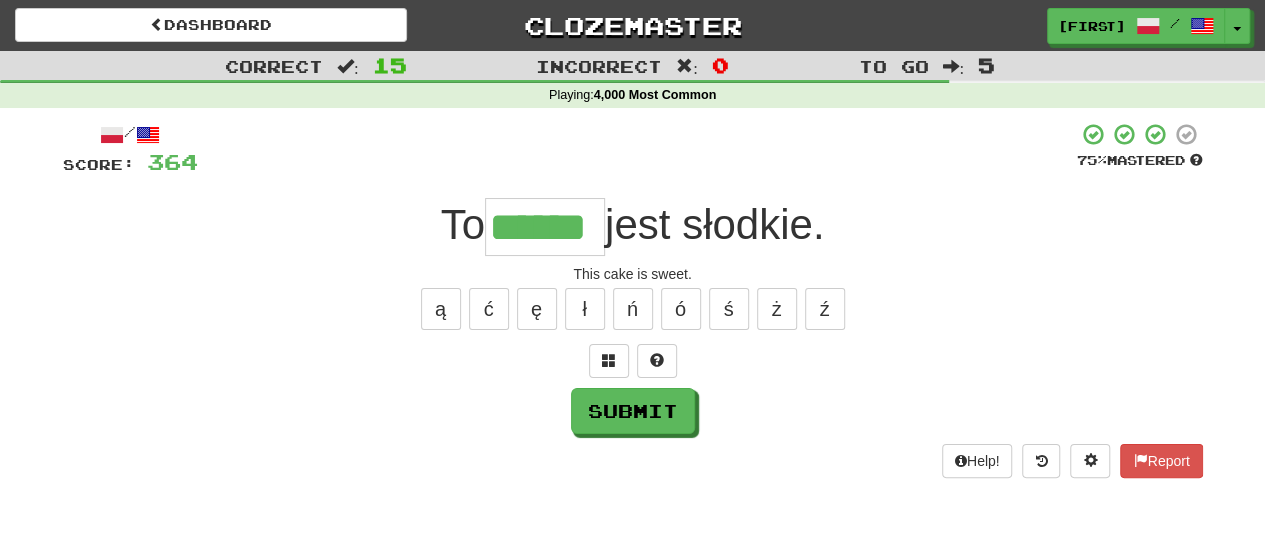 type on "******" 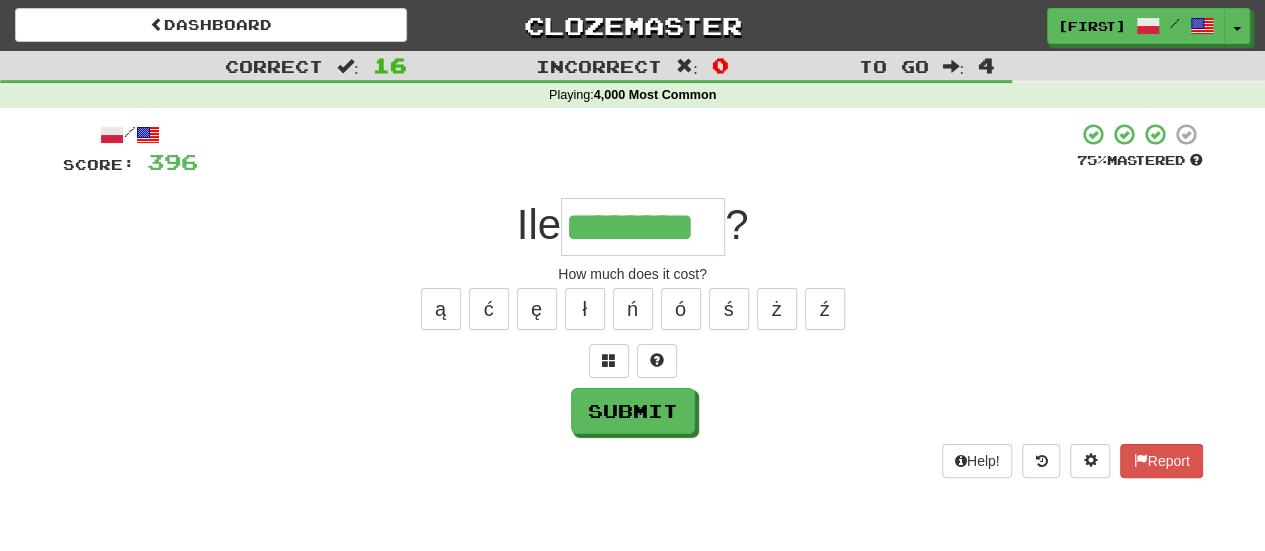 type on "********" 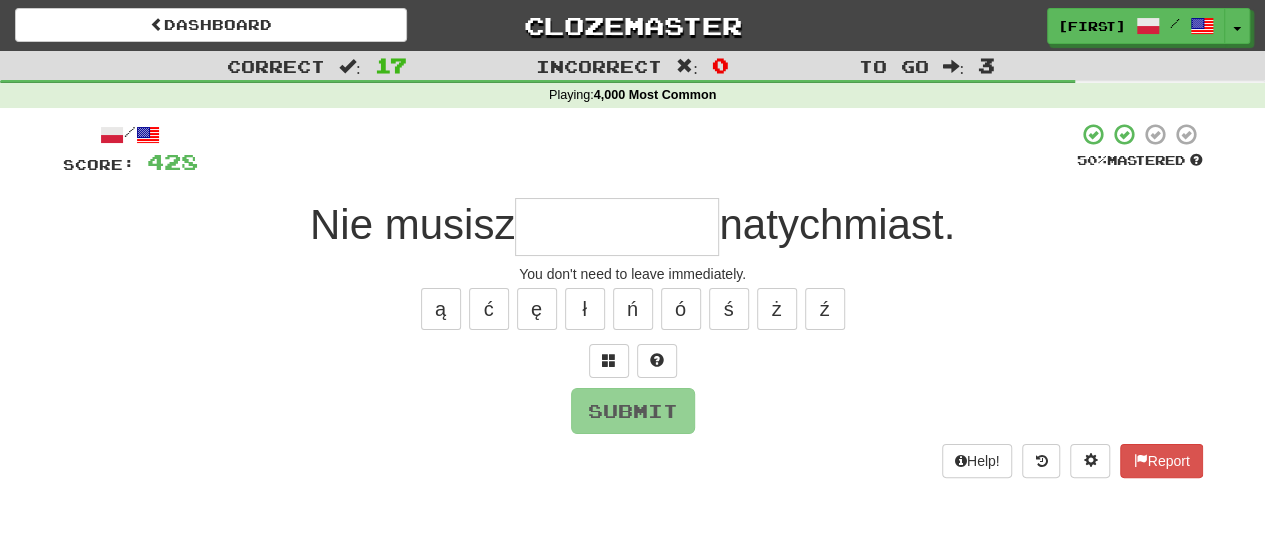 type on "*" 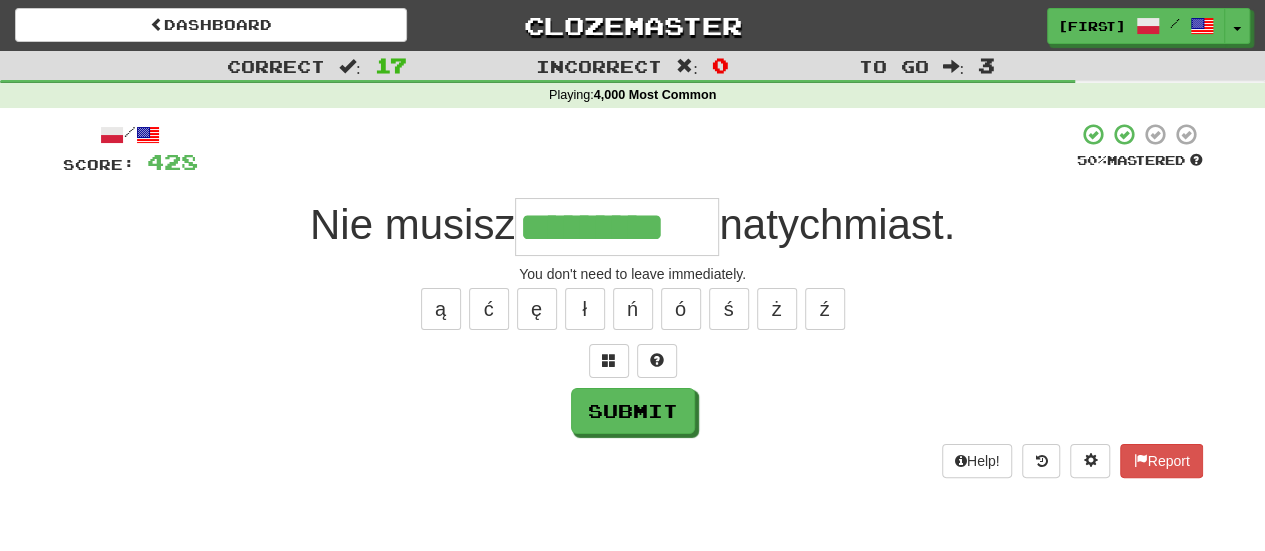 type on "*********" 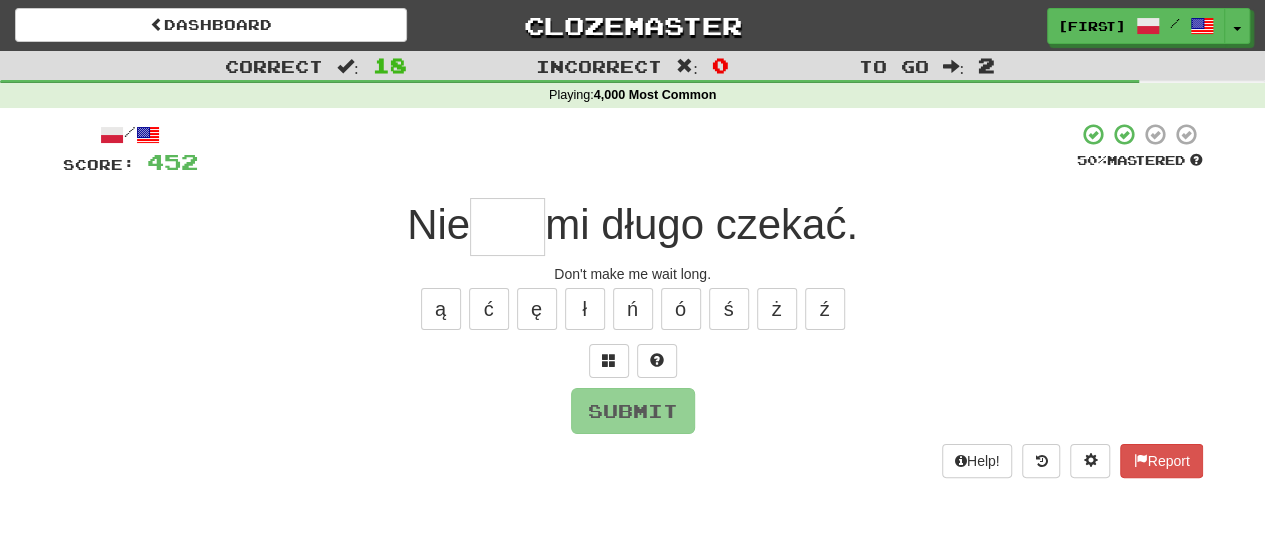 type on "*" 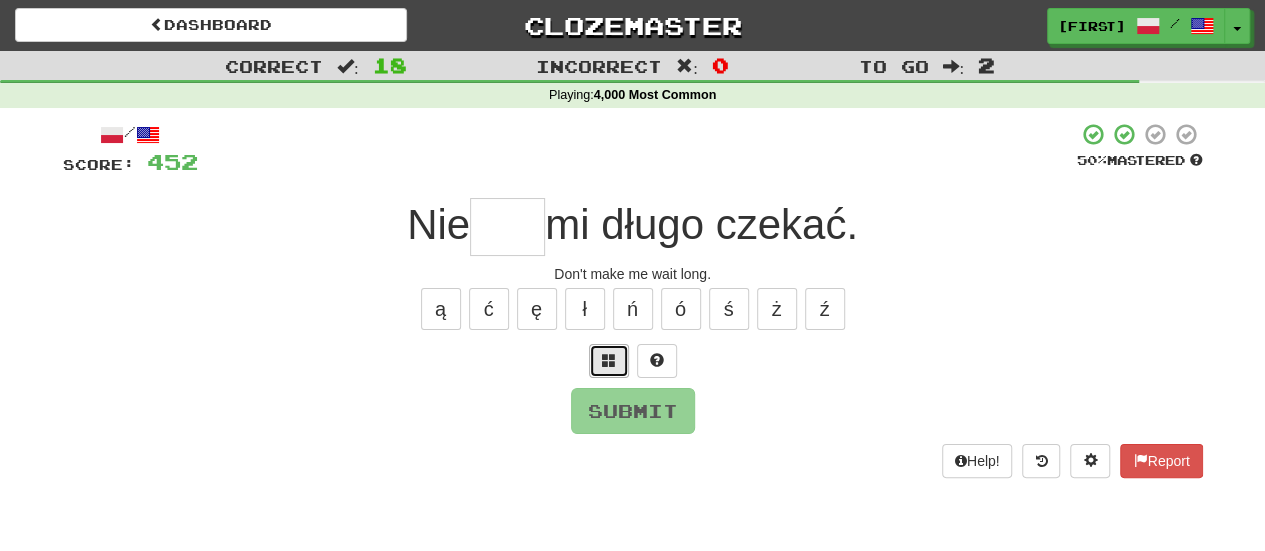 click at bounding box center (609, 361) 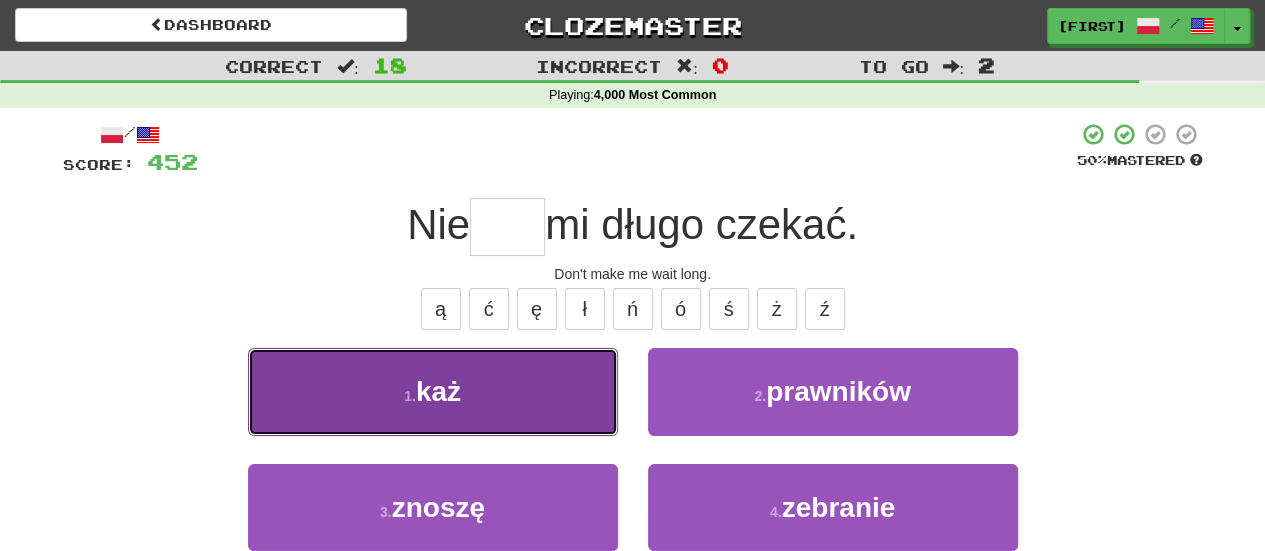 click on "1 .  każ" at bounding box center (433, 391) 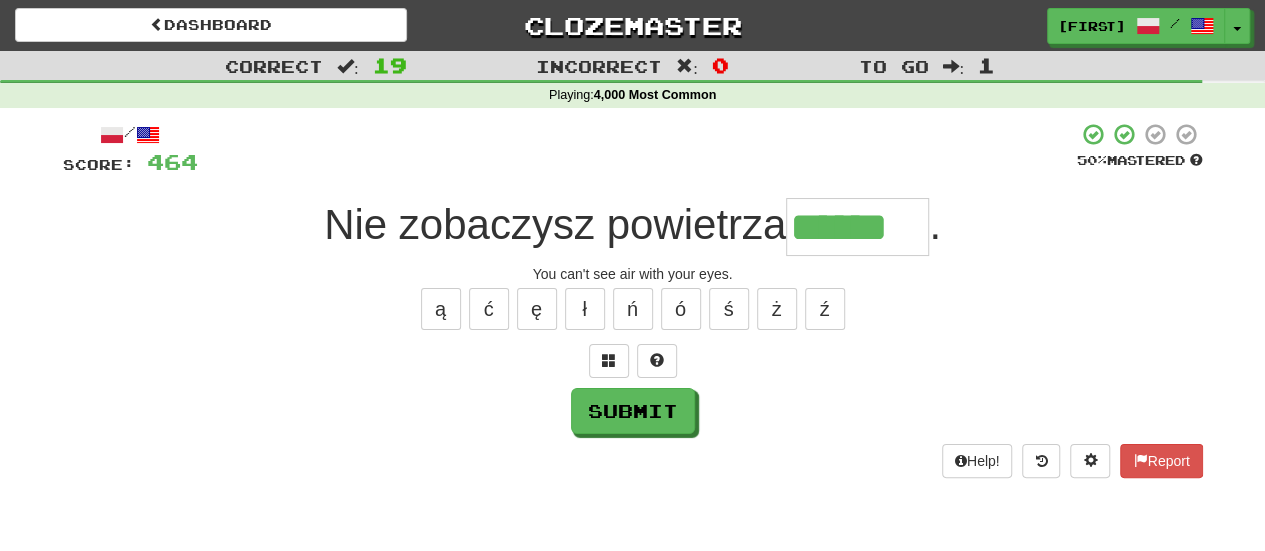 type on "******" 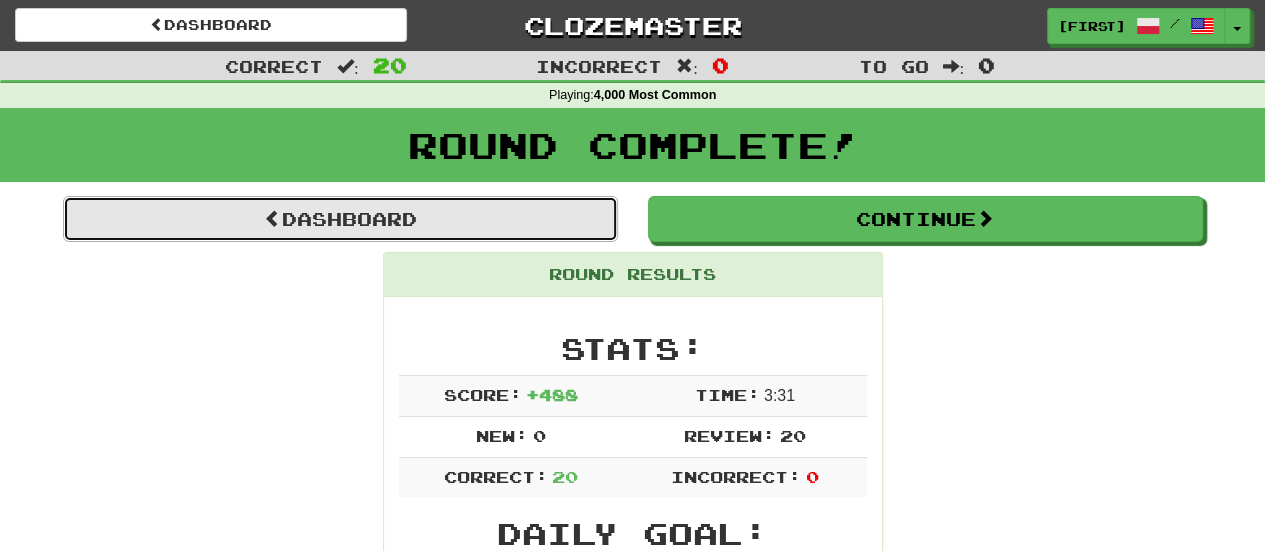click on "Dashboard" at bounding box center (340, 219) 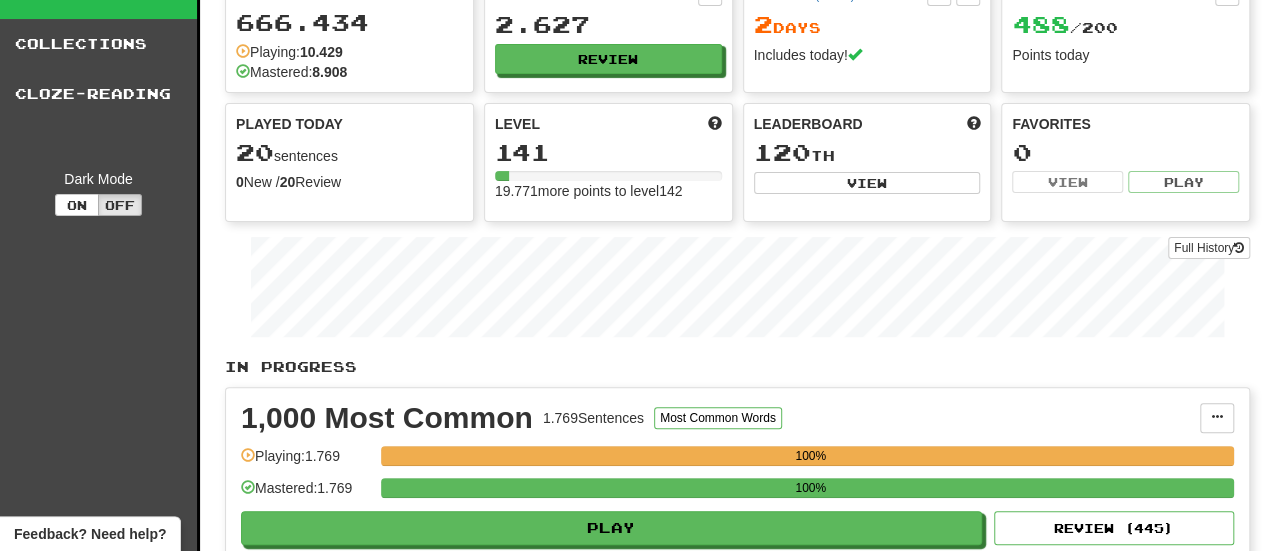 scroll, scrollTop: 299, scrollLeft: 0, axis: vertical 